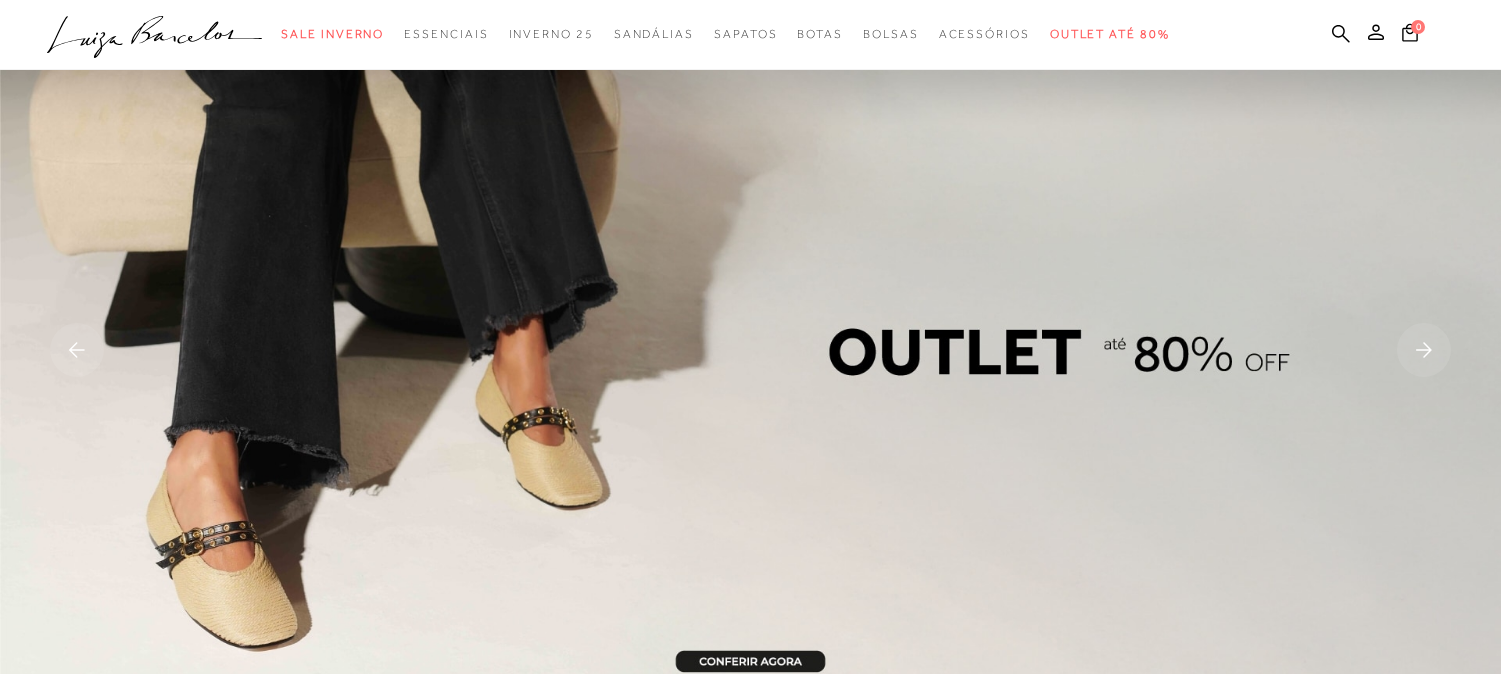 scroll, scrollTop: 0, scrollLeft: 0, axis: both 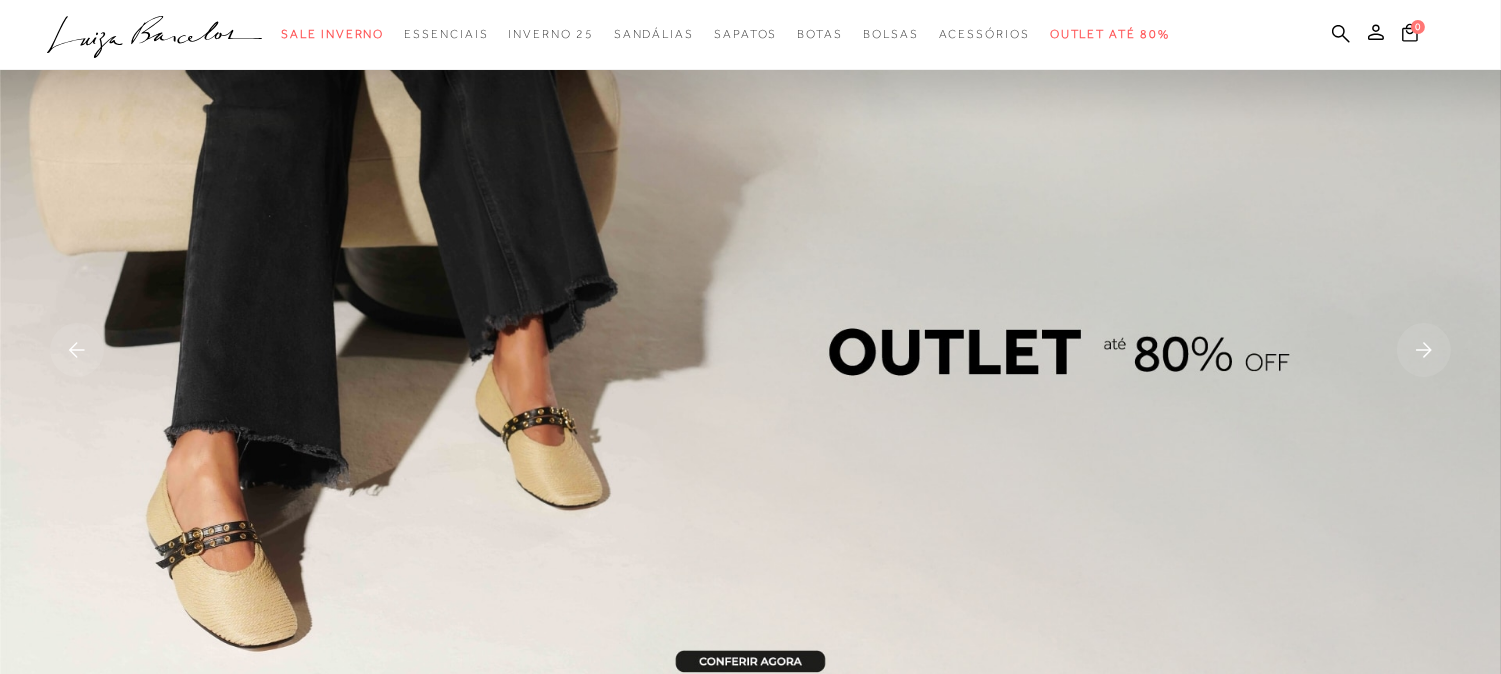 click at bounding box center (1341, 35) 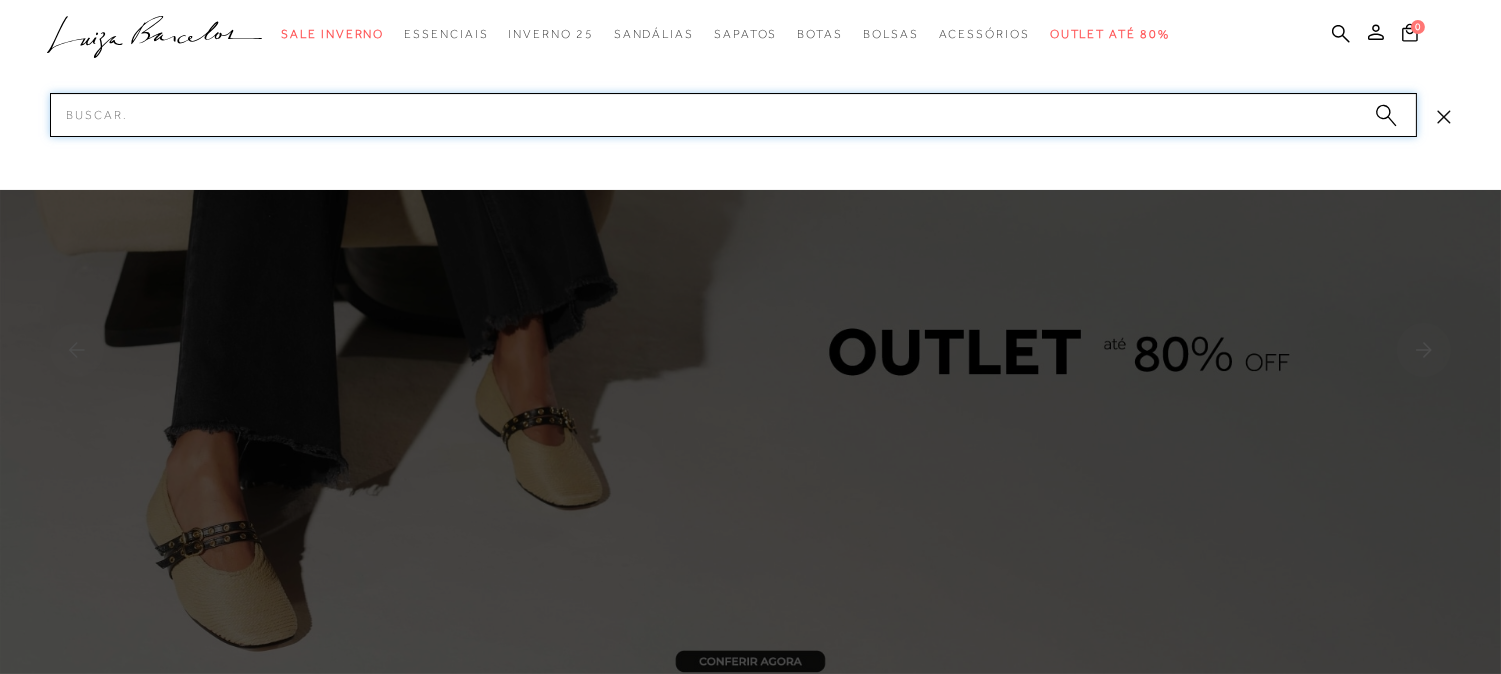 paste on "14010008_3" 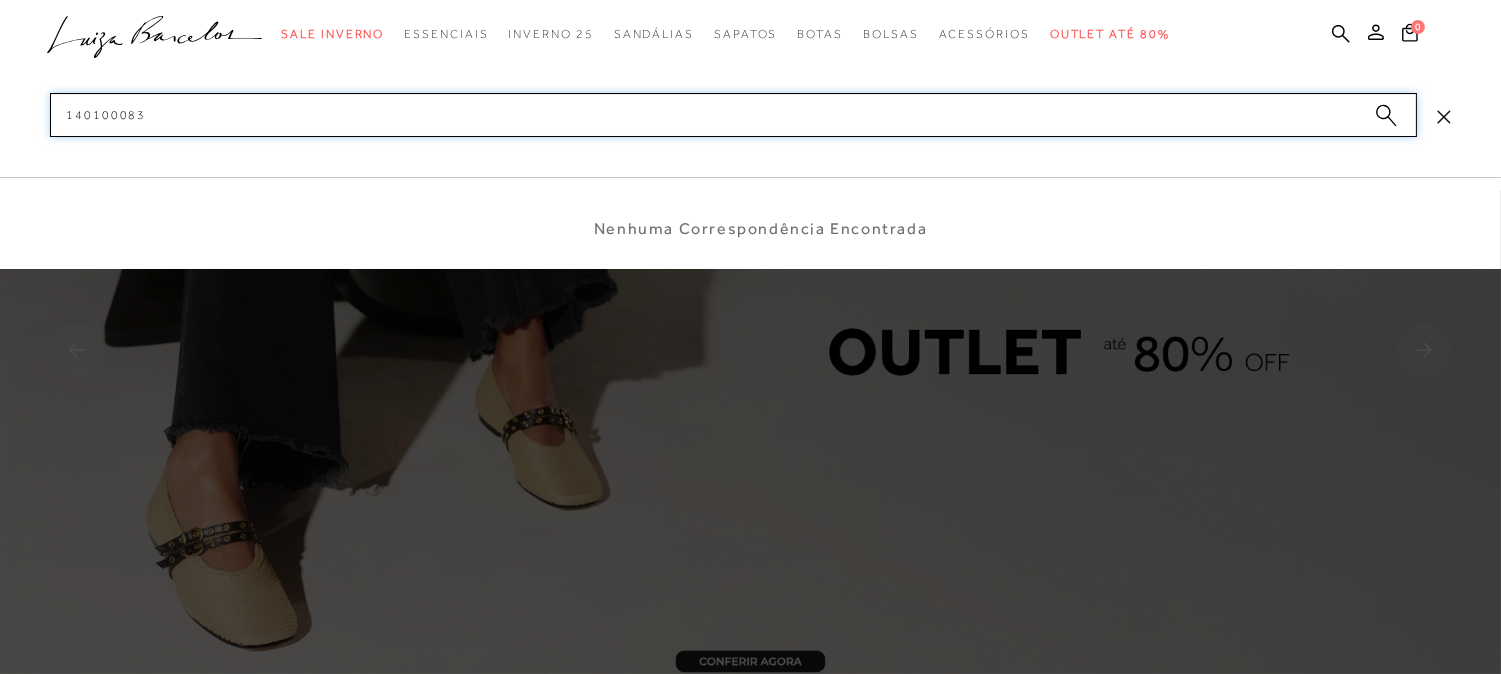 click on "140100083" at bounding box center [733, 115] 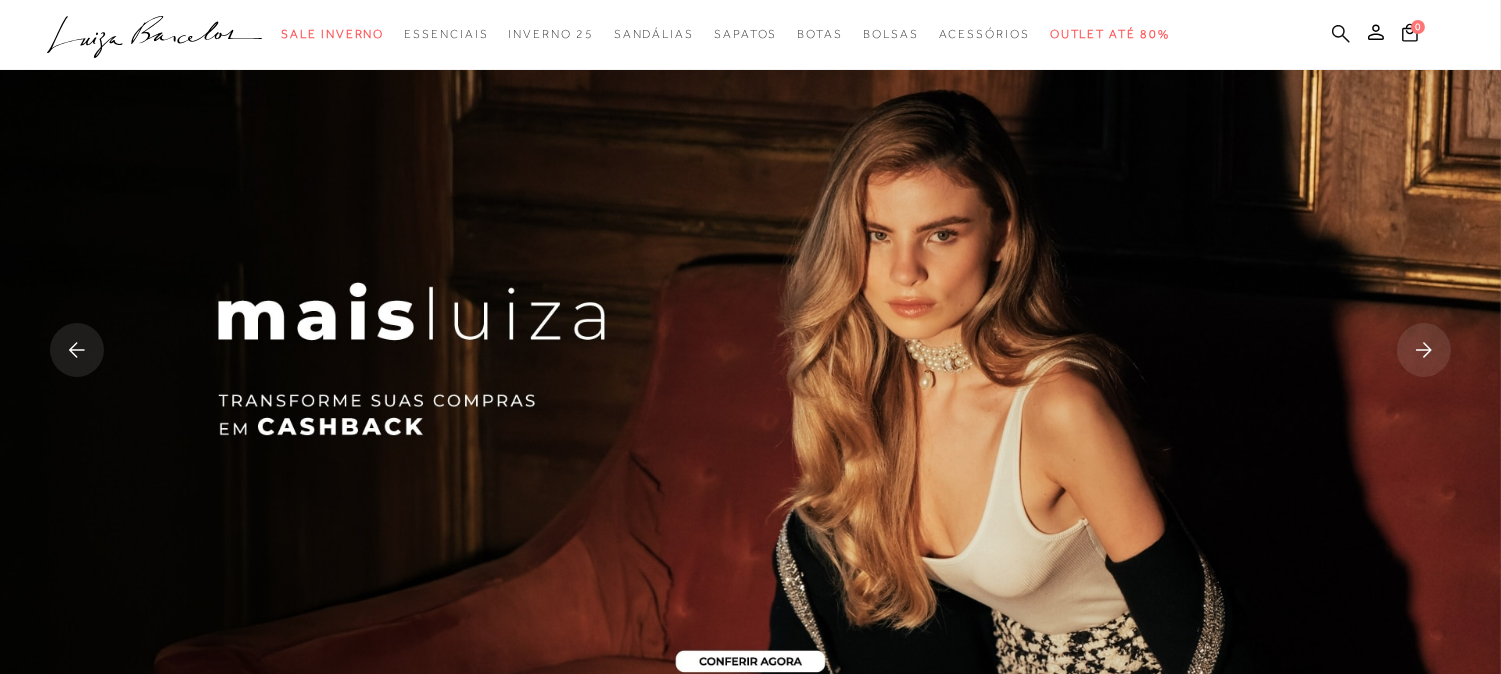 click 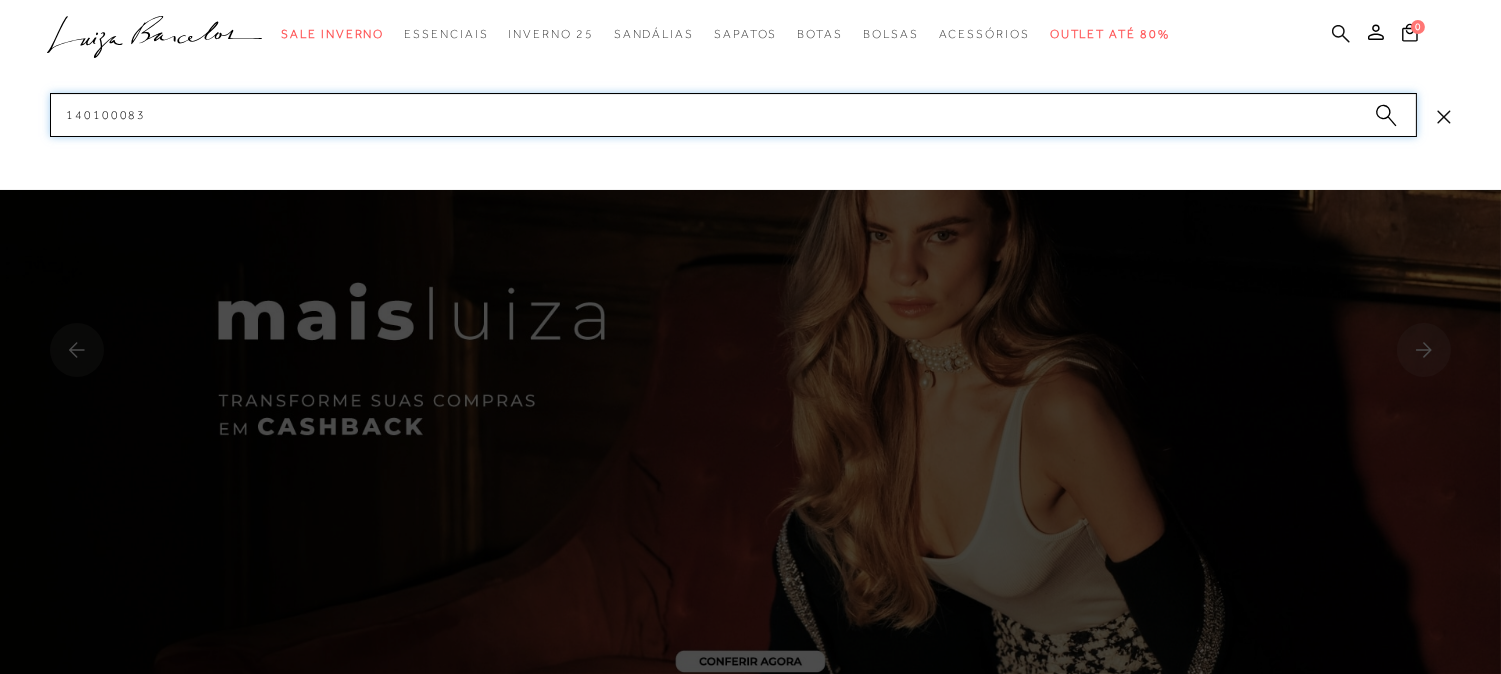 paste on "2960036" 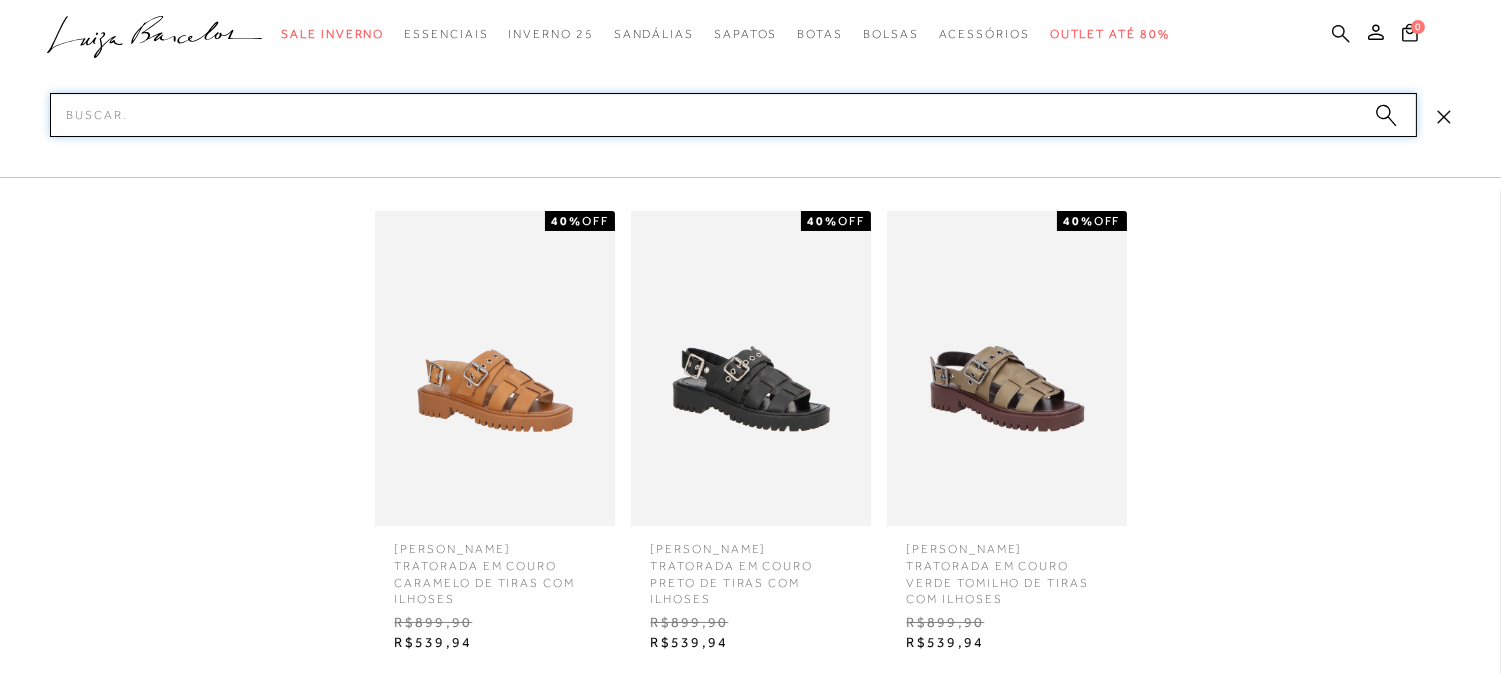 type 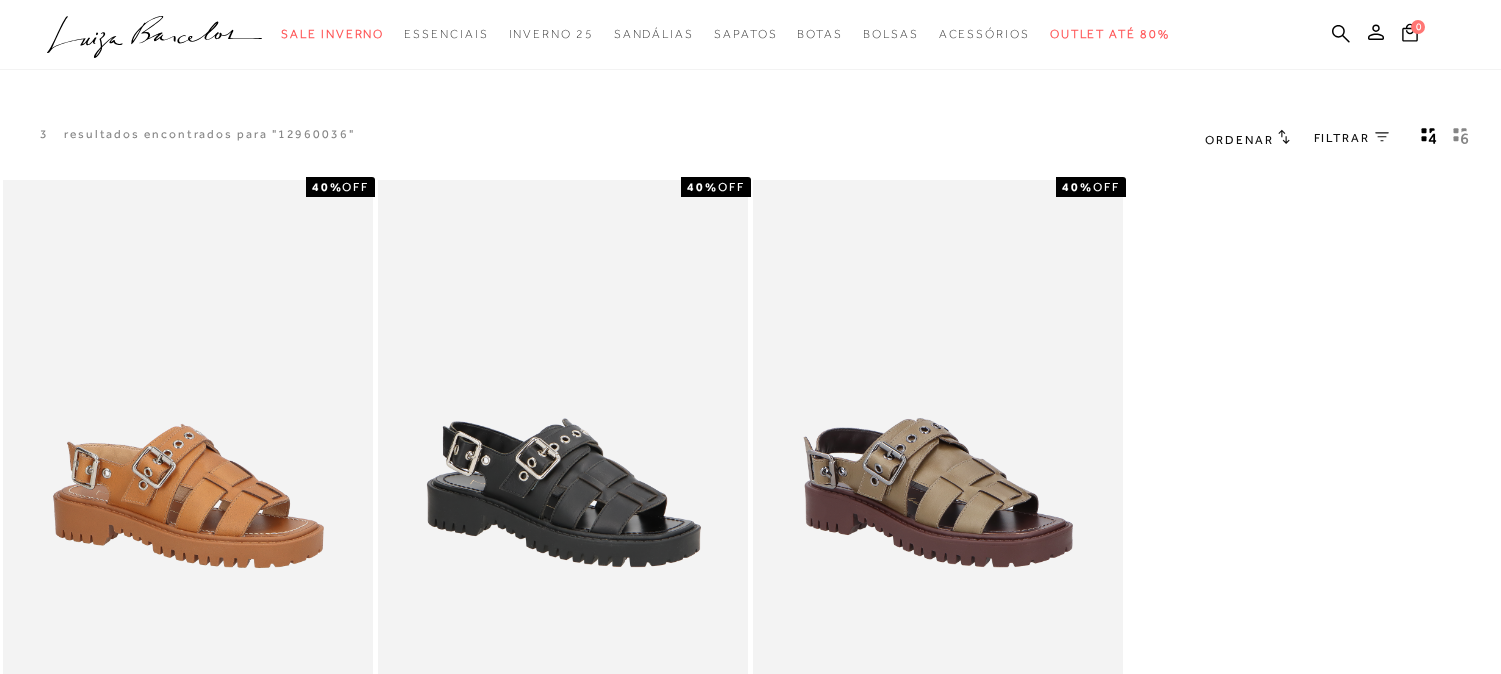 scroll, scrollTop: 0, scrollLeft: 0, axis: both 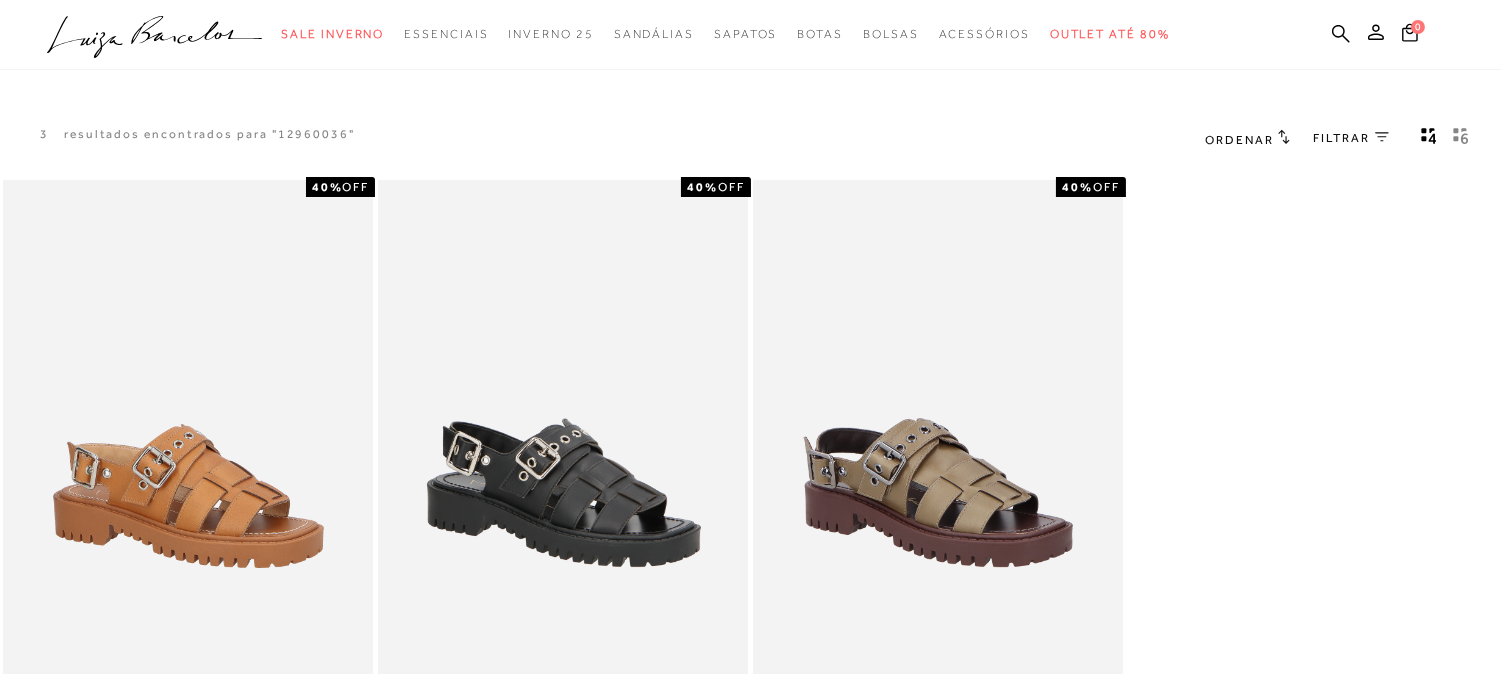 type 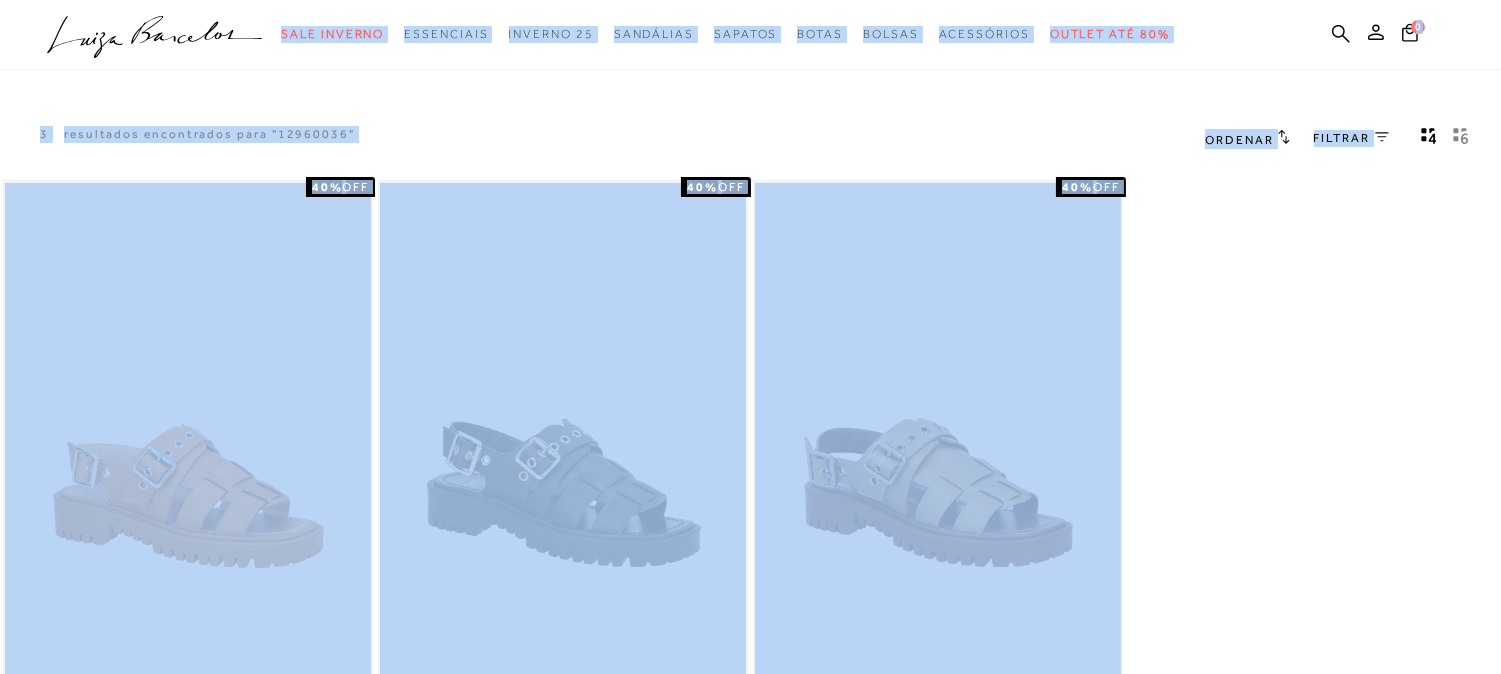 click at bounding box center (938, 457) 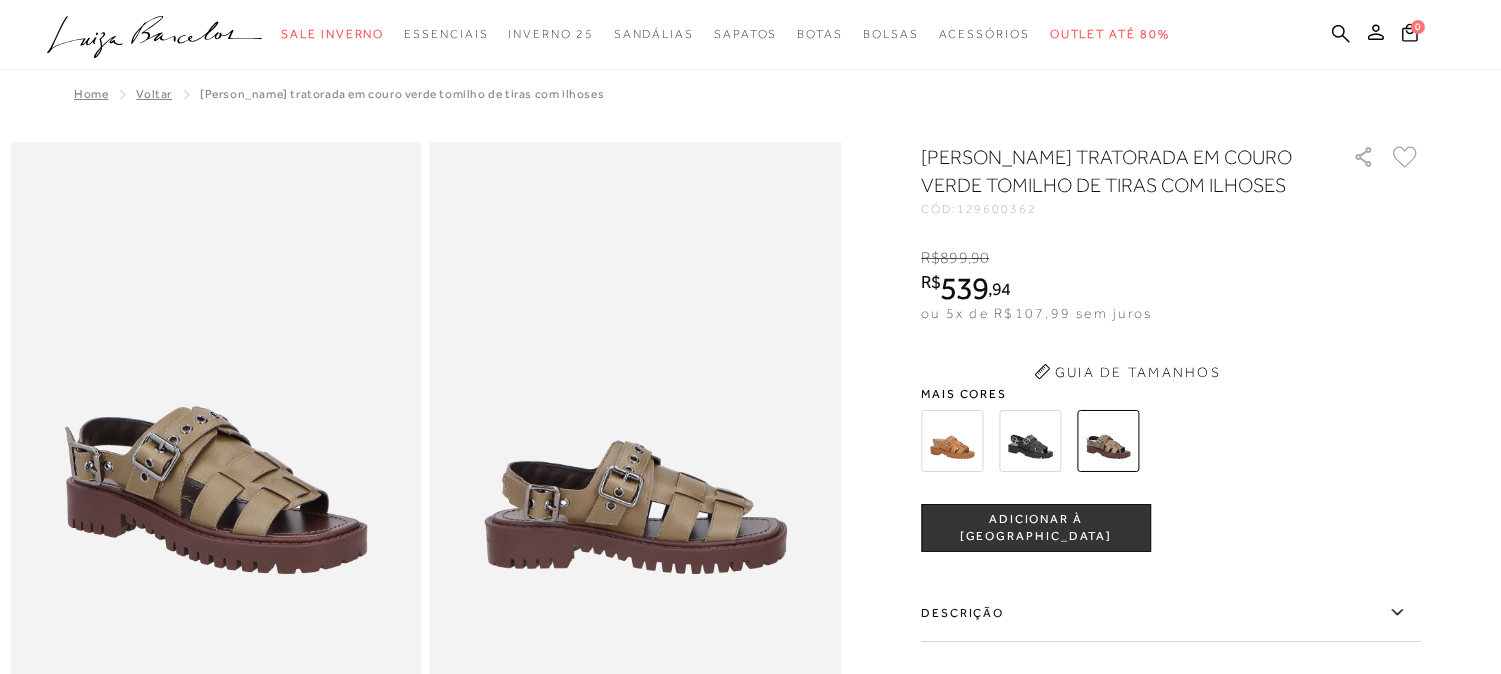 scroll, scrollTop: 0, scrollLeft: 0, axis: both 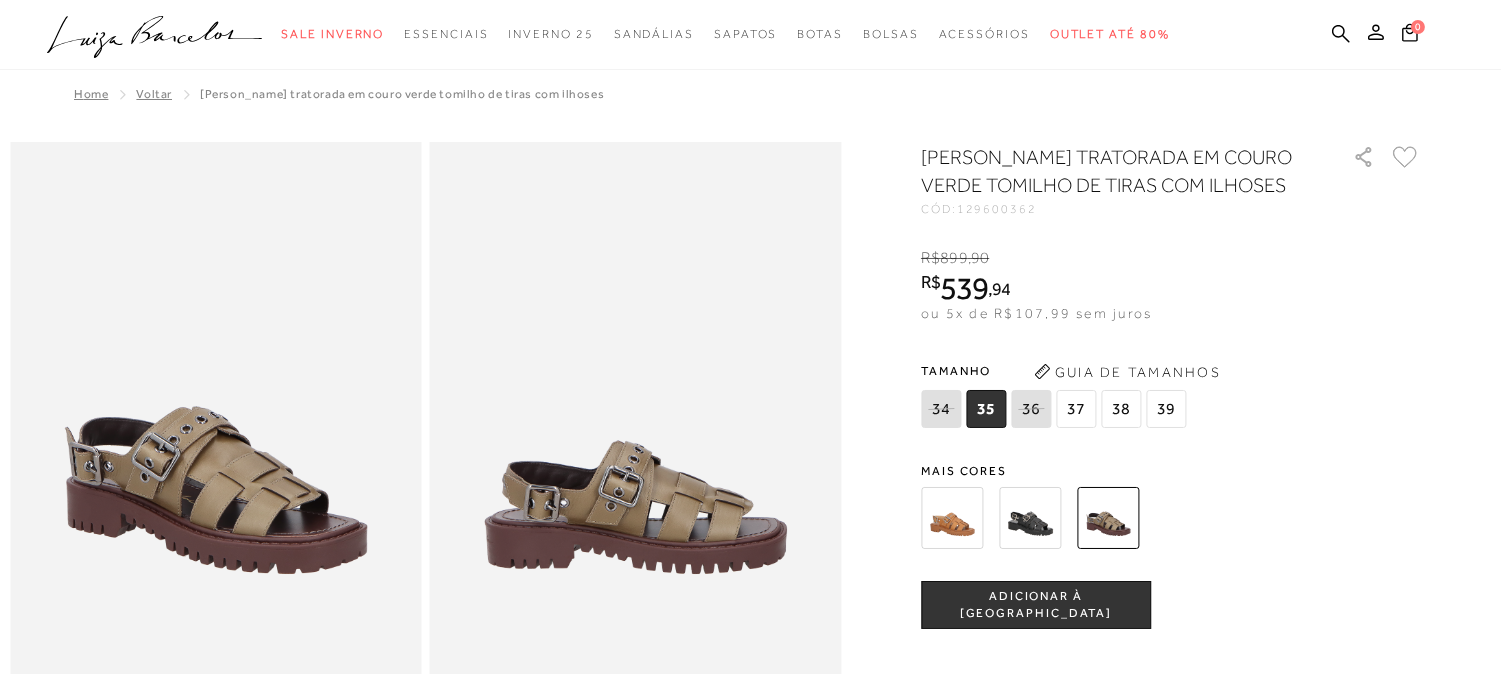 click at bounding box center [952, 518] 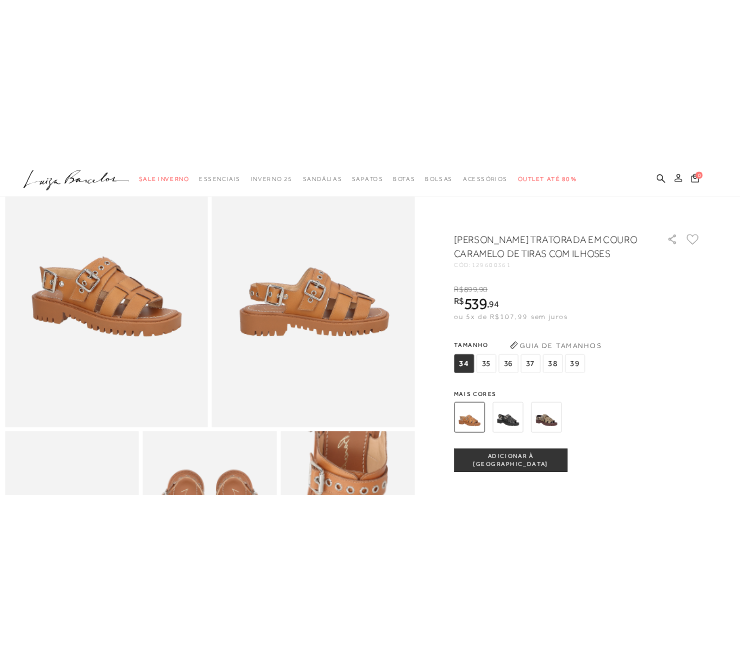 scroll, scrollTop: 0, scrollLeft: 0, axis: both 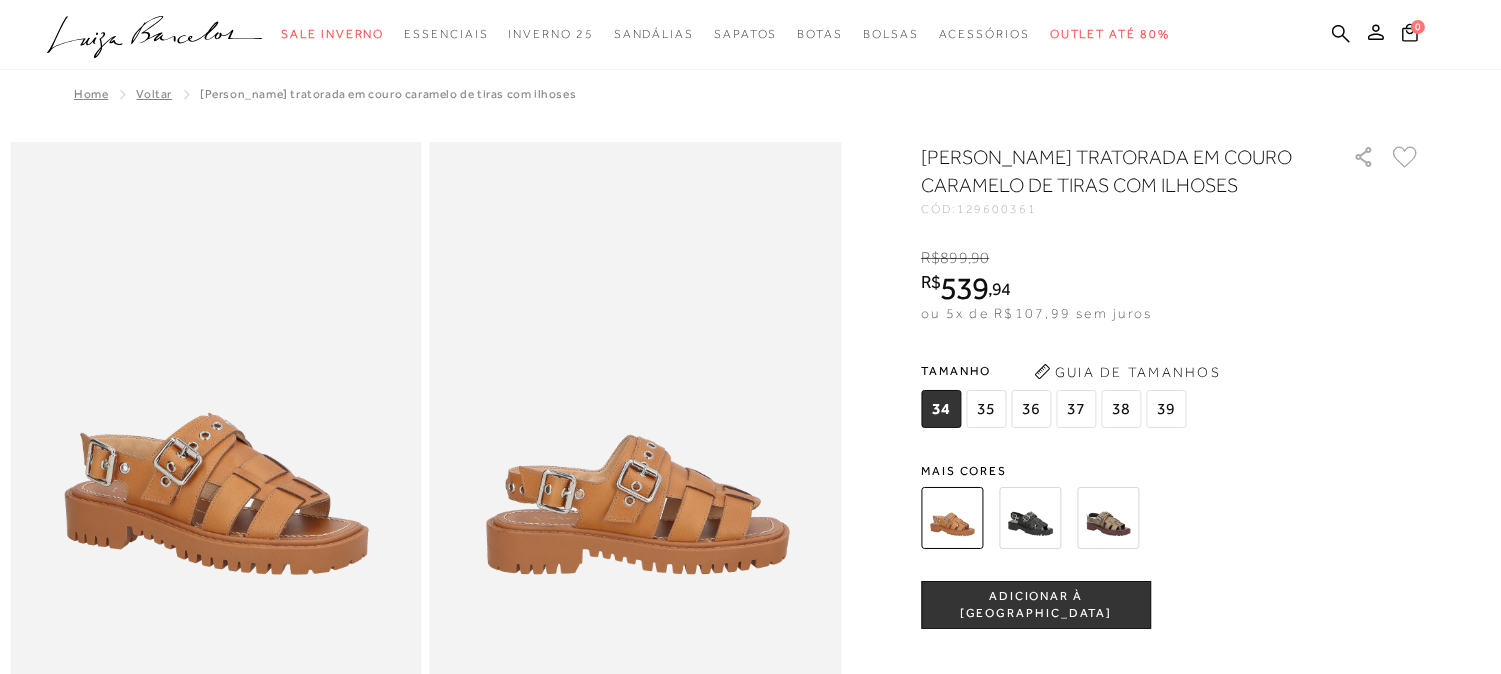 drag, startPoint x: 1070, startPoint y: 354, endPoint x: 865, endPoint y: 348, distance: 205.08778 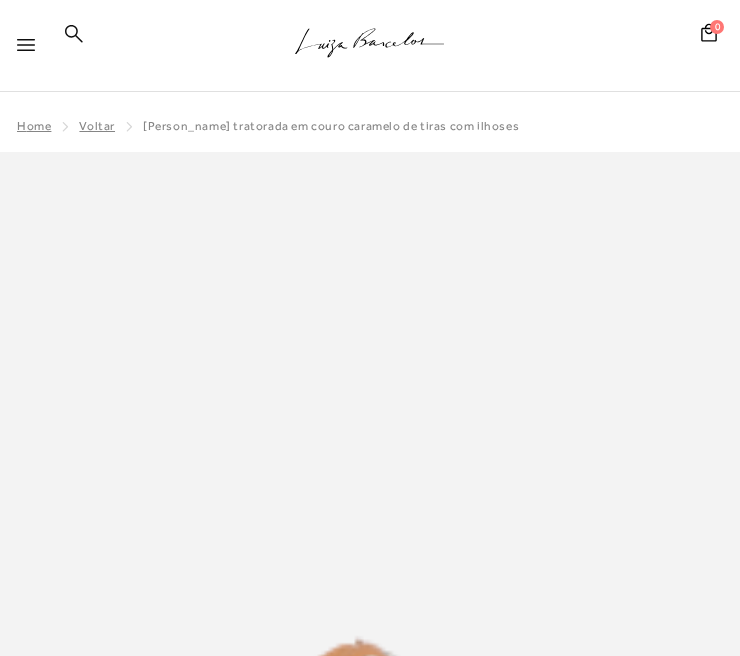 click 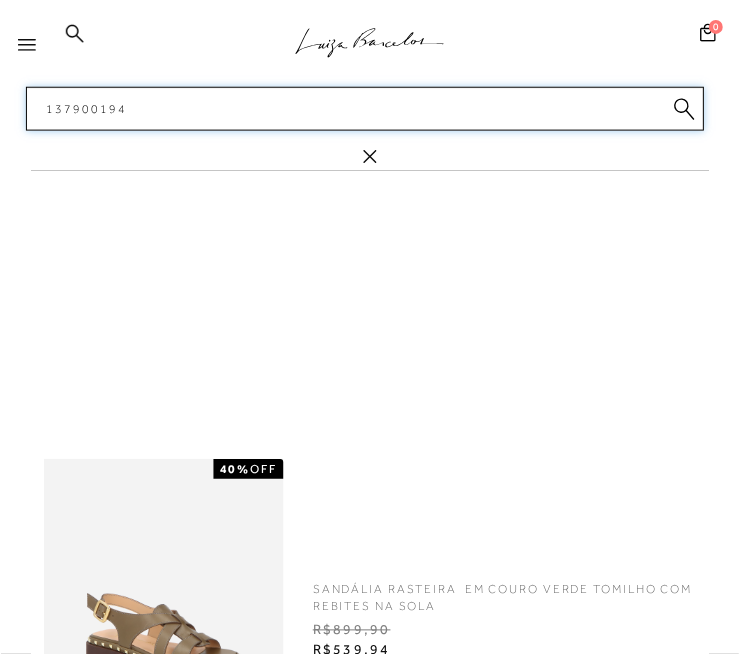 scroll, scrollTop: 120, scrollLeft: 0, axis: vertical 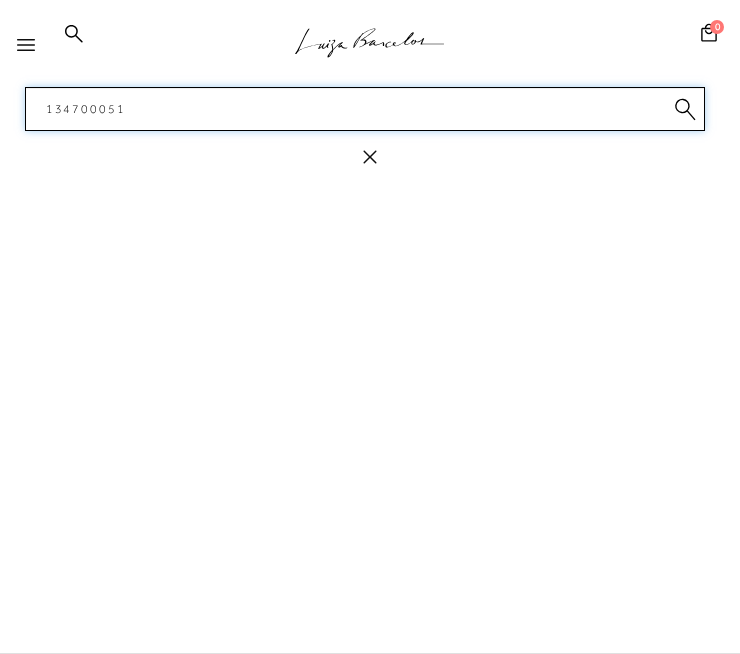 click on "134700051" at bounding box center (365, 109) 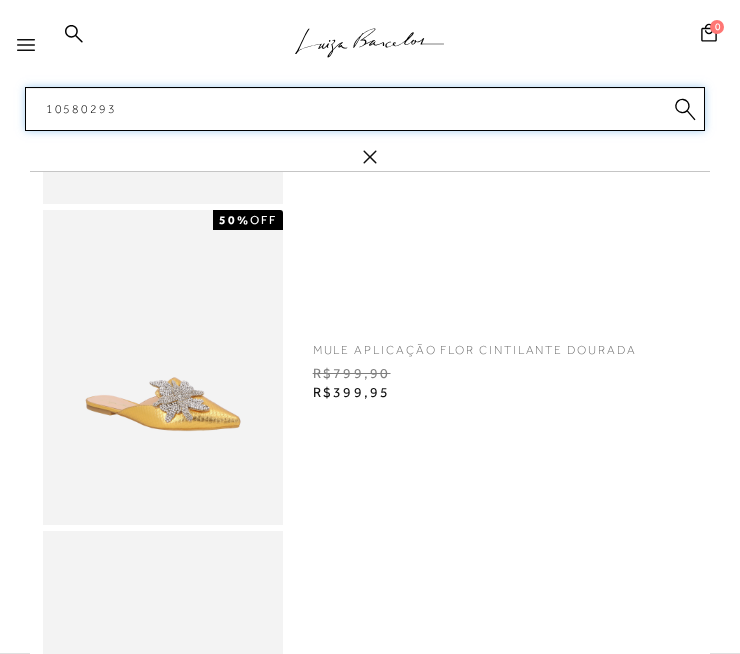 type on "105802932" 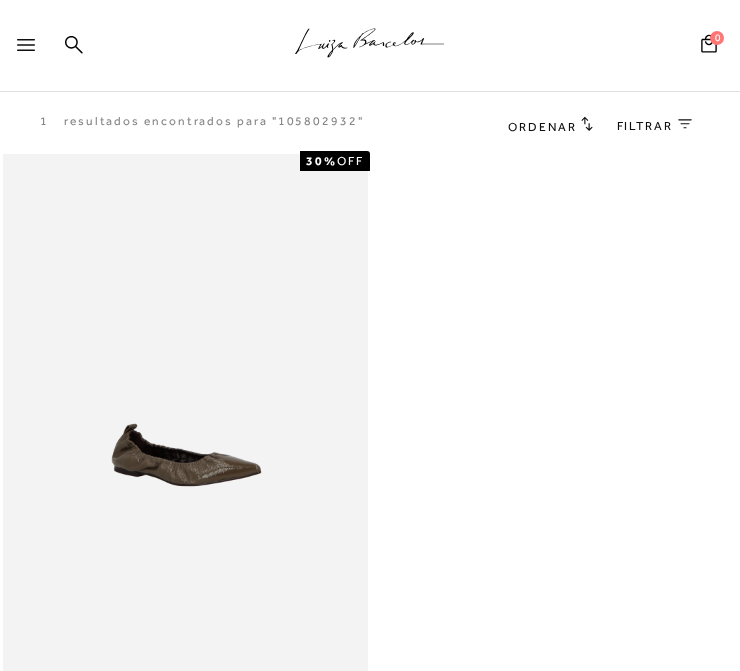 scroll, scrollTop: 0, scrollLeft: 0, axis: both 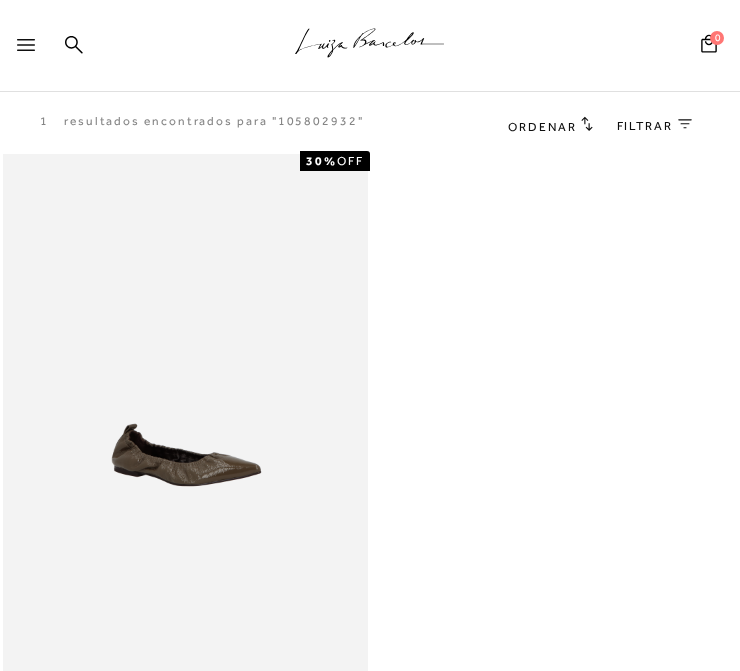 click on "resultados encontrados para "105802932"" 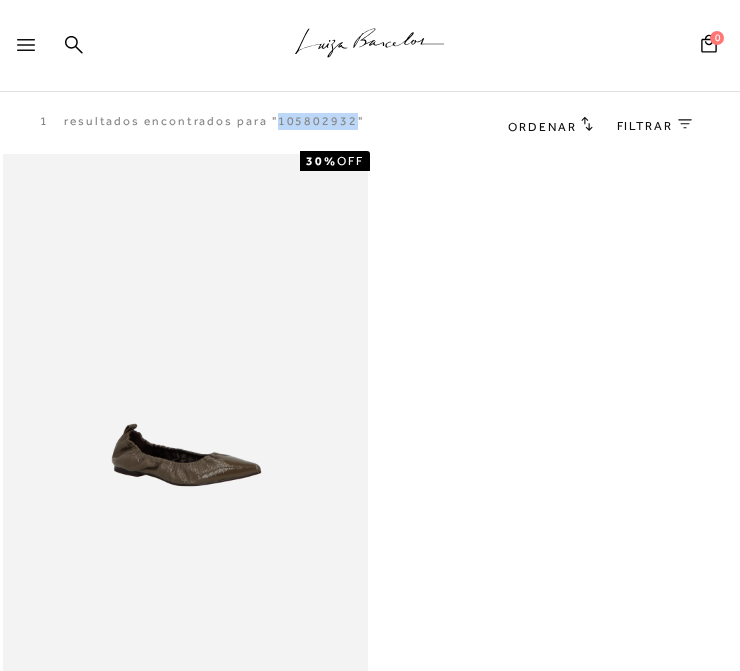 click on "resultados encontrados para "105802932"" 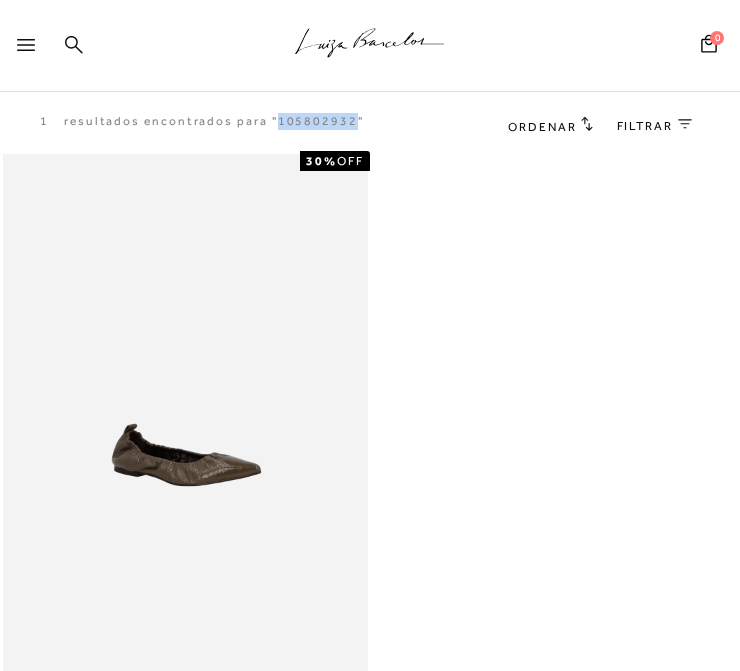 click 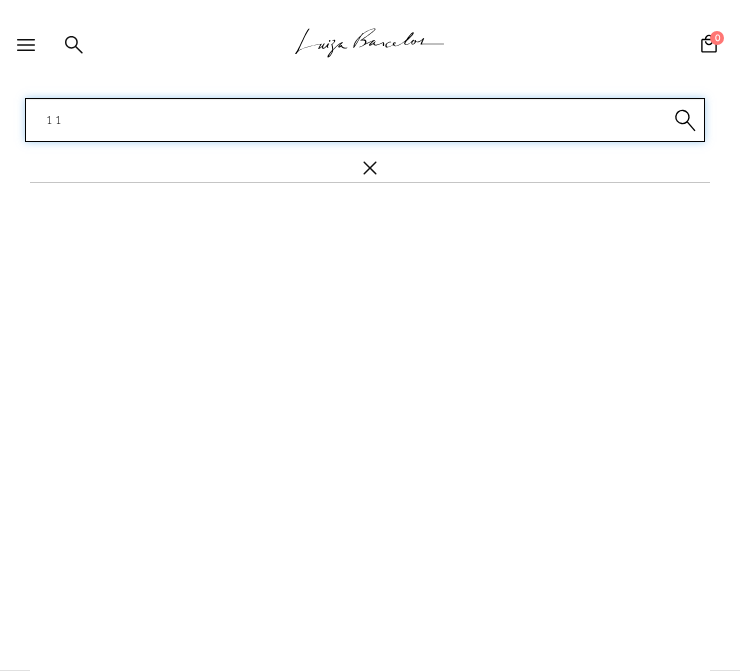 type on "1" 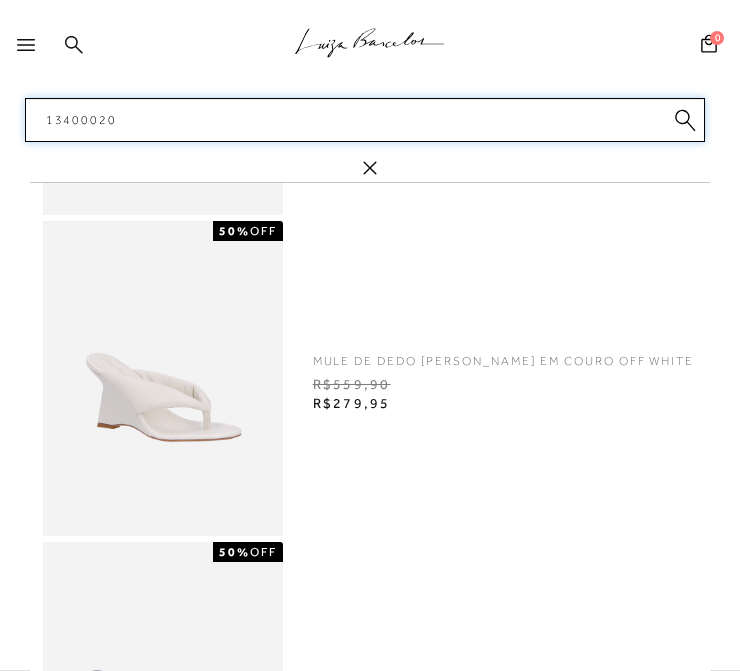 type on "134000204" 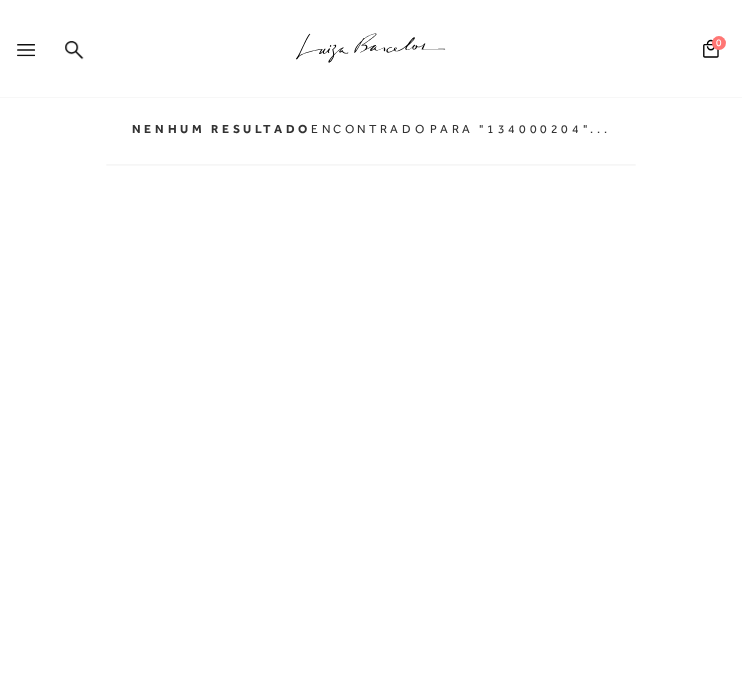 scroll, scrollTop: 0, scrollLeft: 0, axis: both 